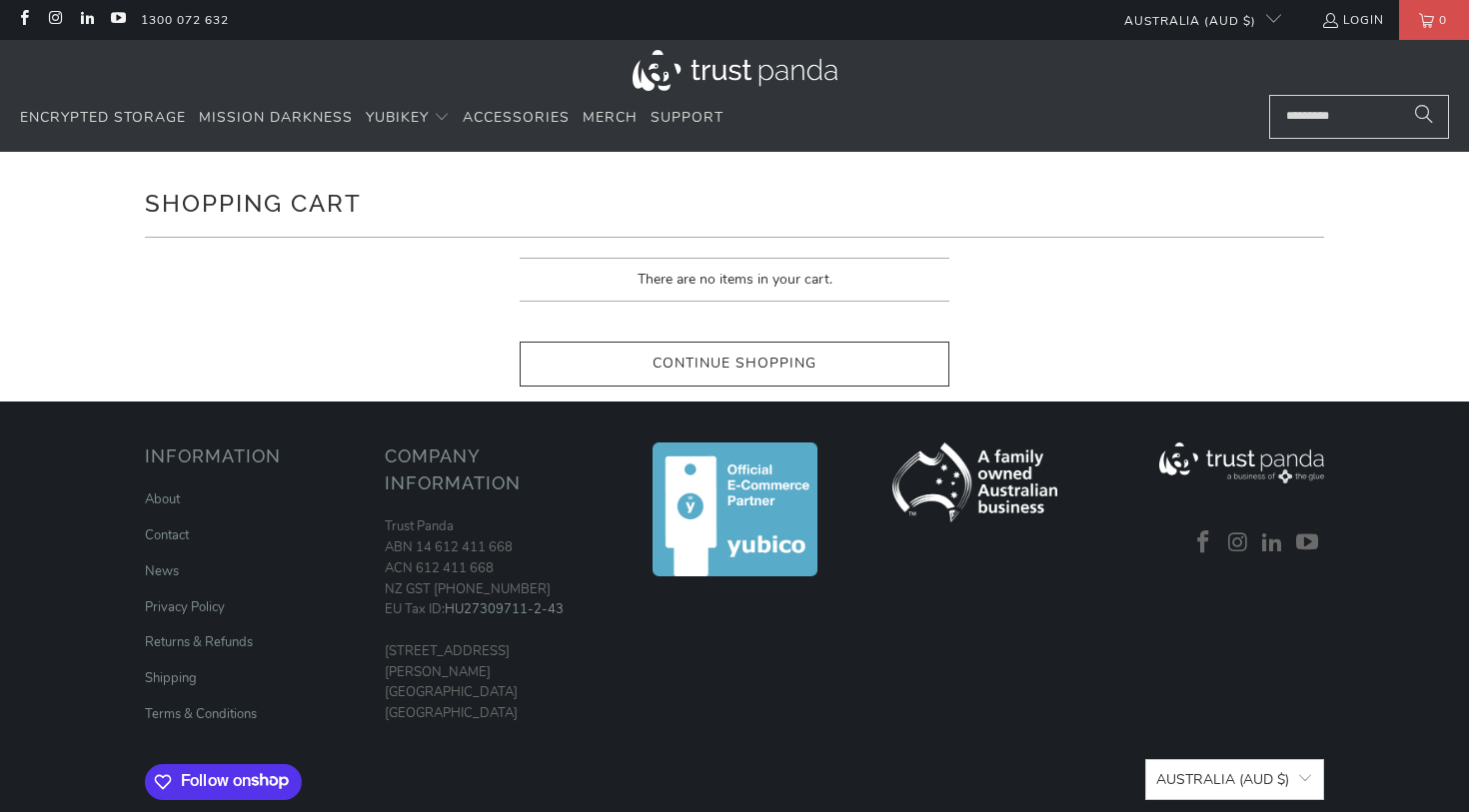 scroll, scrollTop: 0, scrollLeft: 0, axis: both 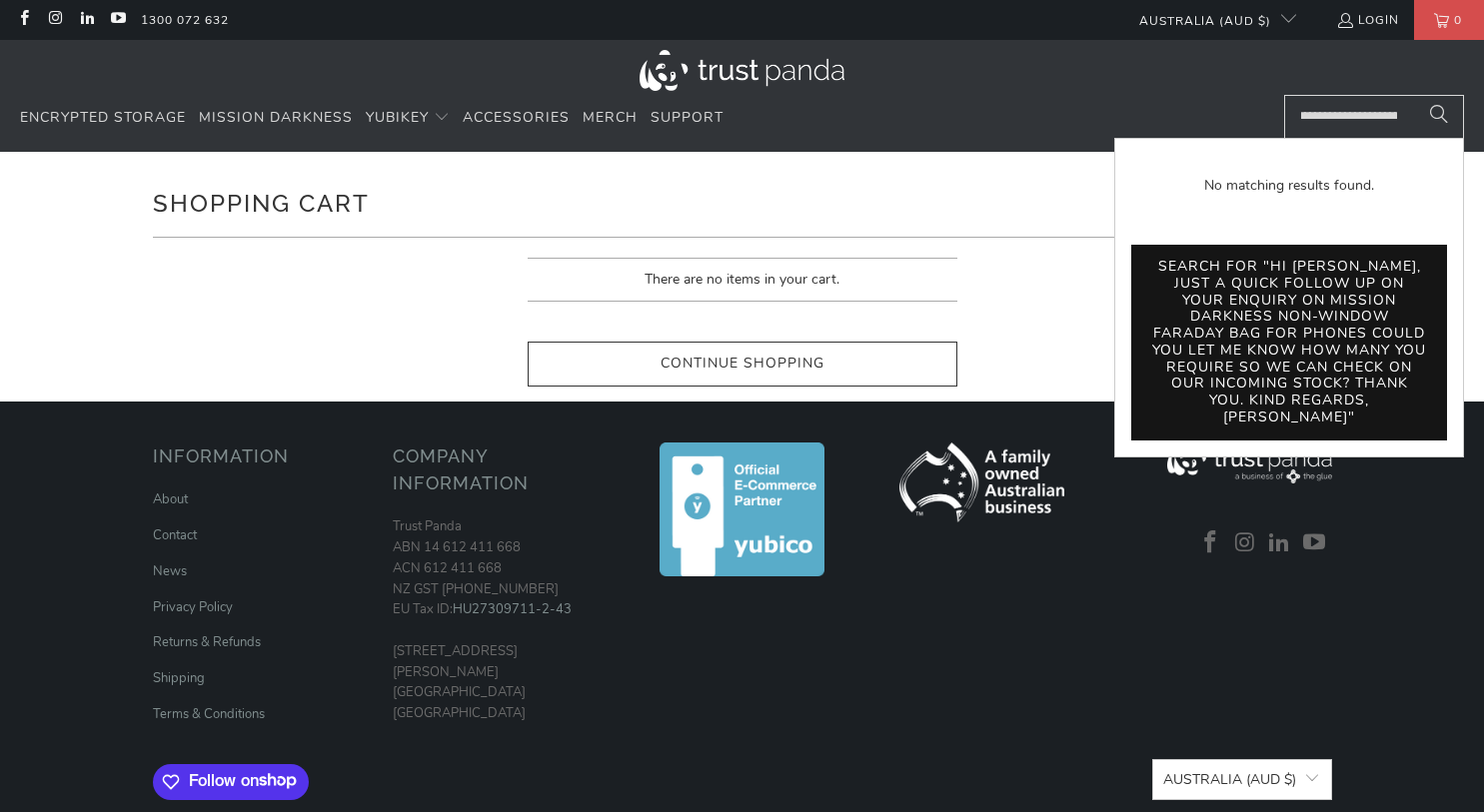 drag, startPoint x: 1405, startPoint y: 110, endPoint x: 1126, endPoint y: 122, distance: 279.25795 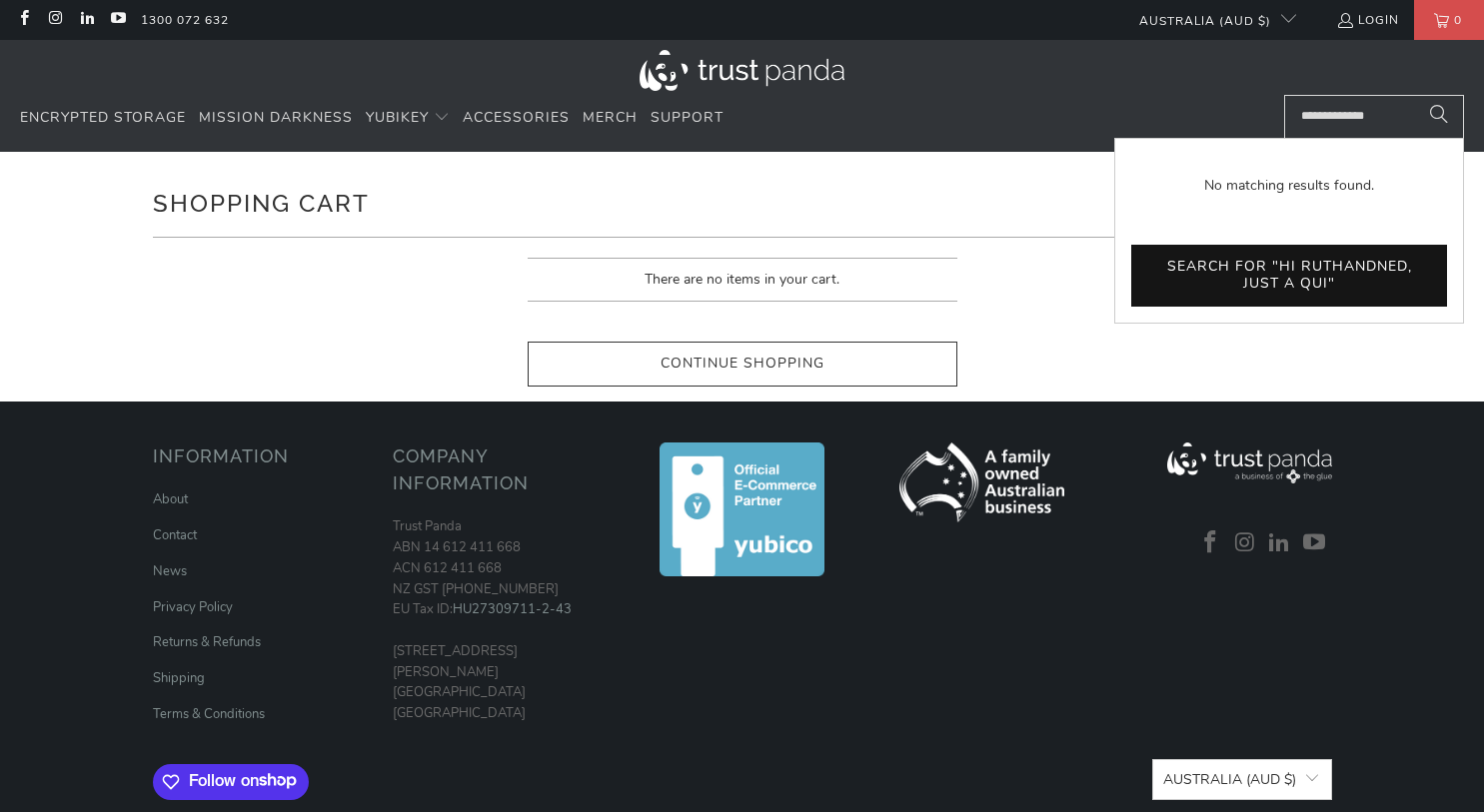 scroll, scrollTop: 0, scrollLeft: 0, axis: both 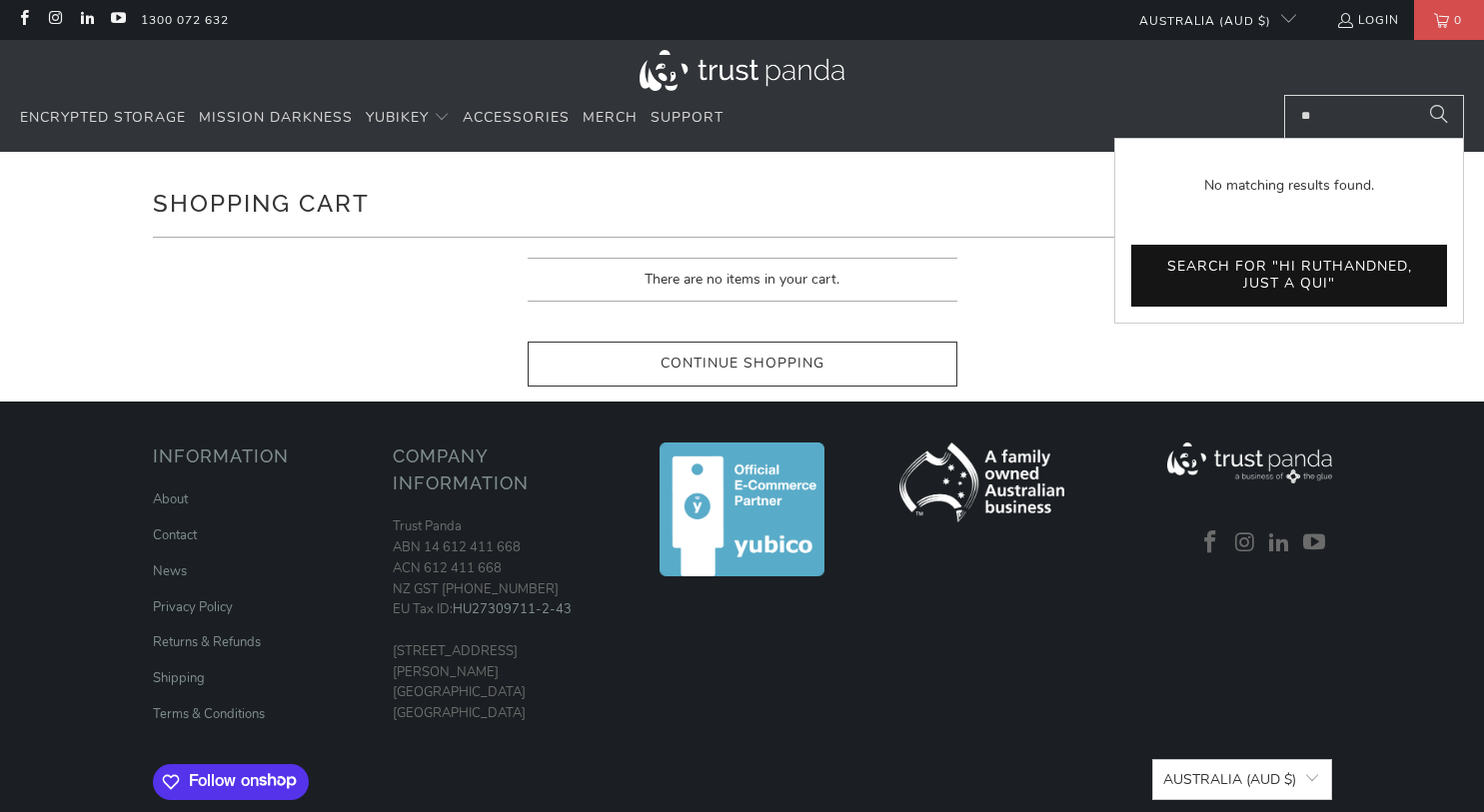 type on "*" 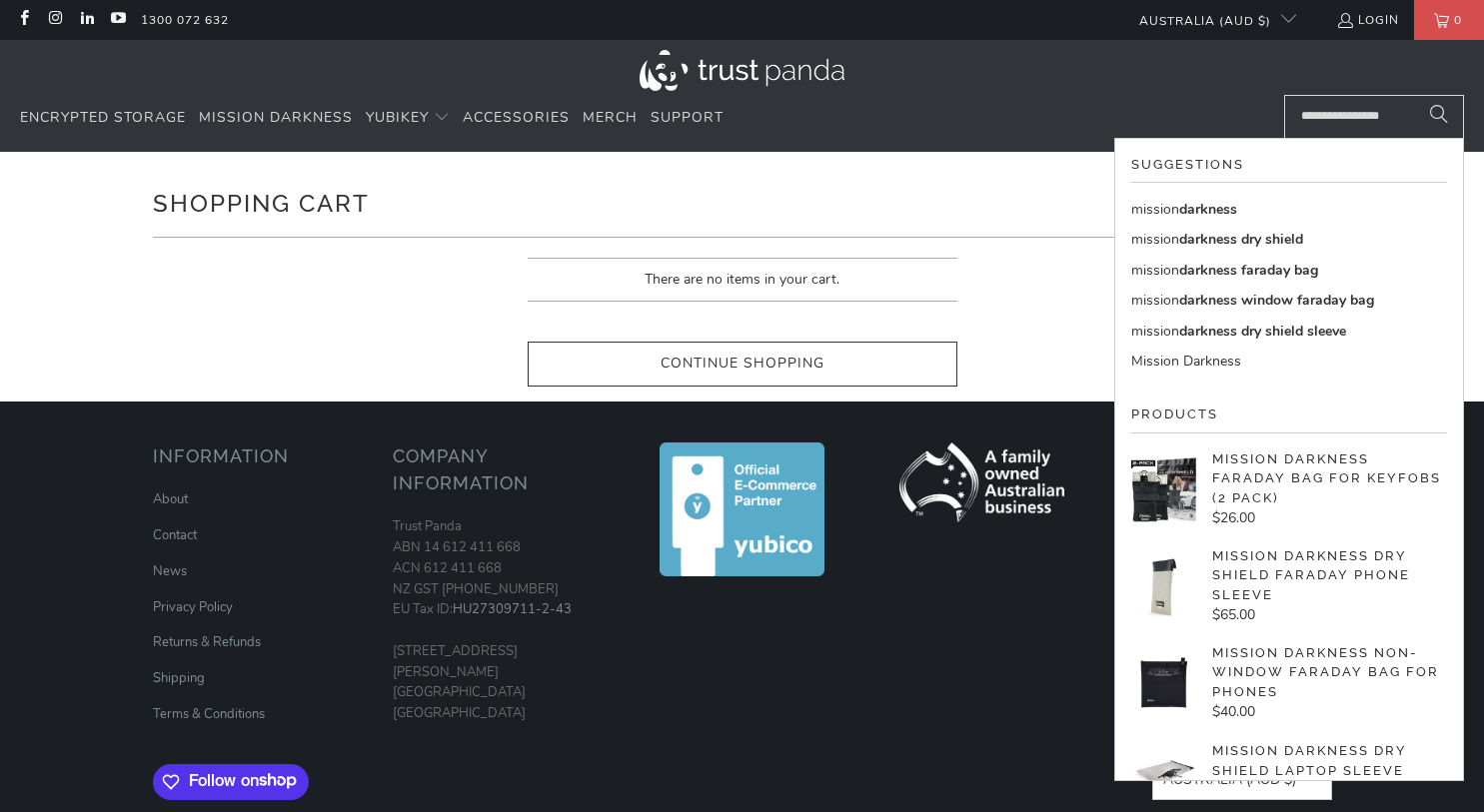 scroll, scrollTop: 0, scrollLeft: 12, axis: horizontal 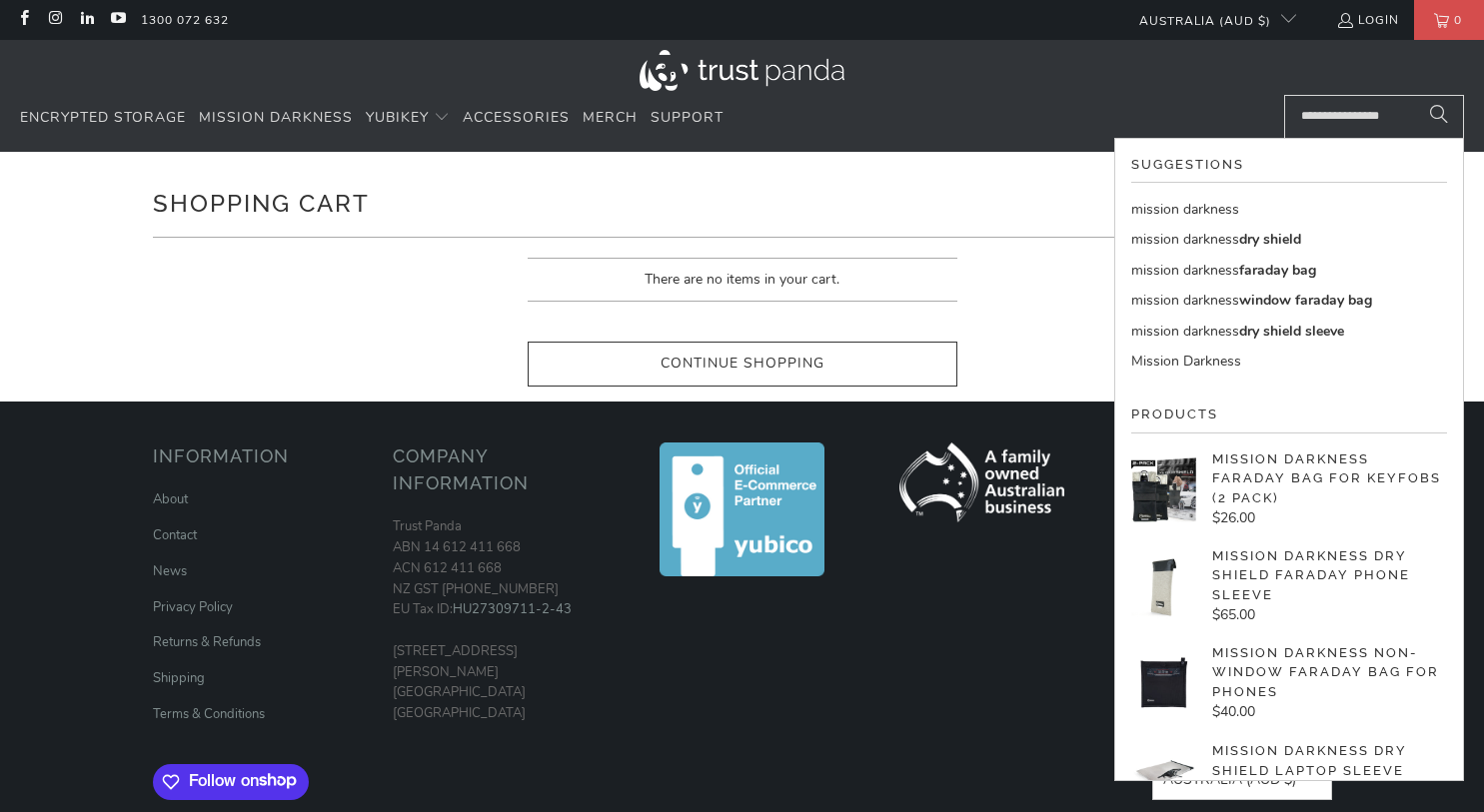 type on "**********" 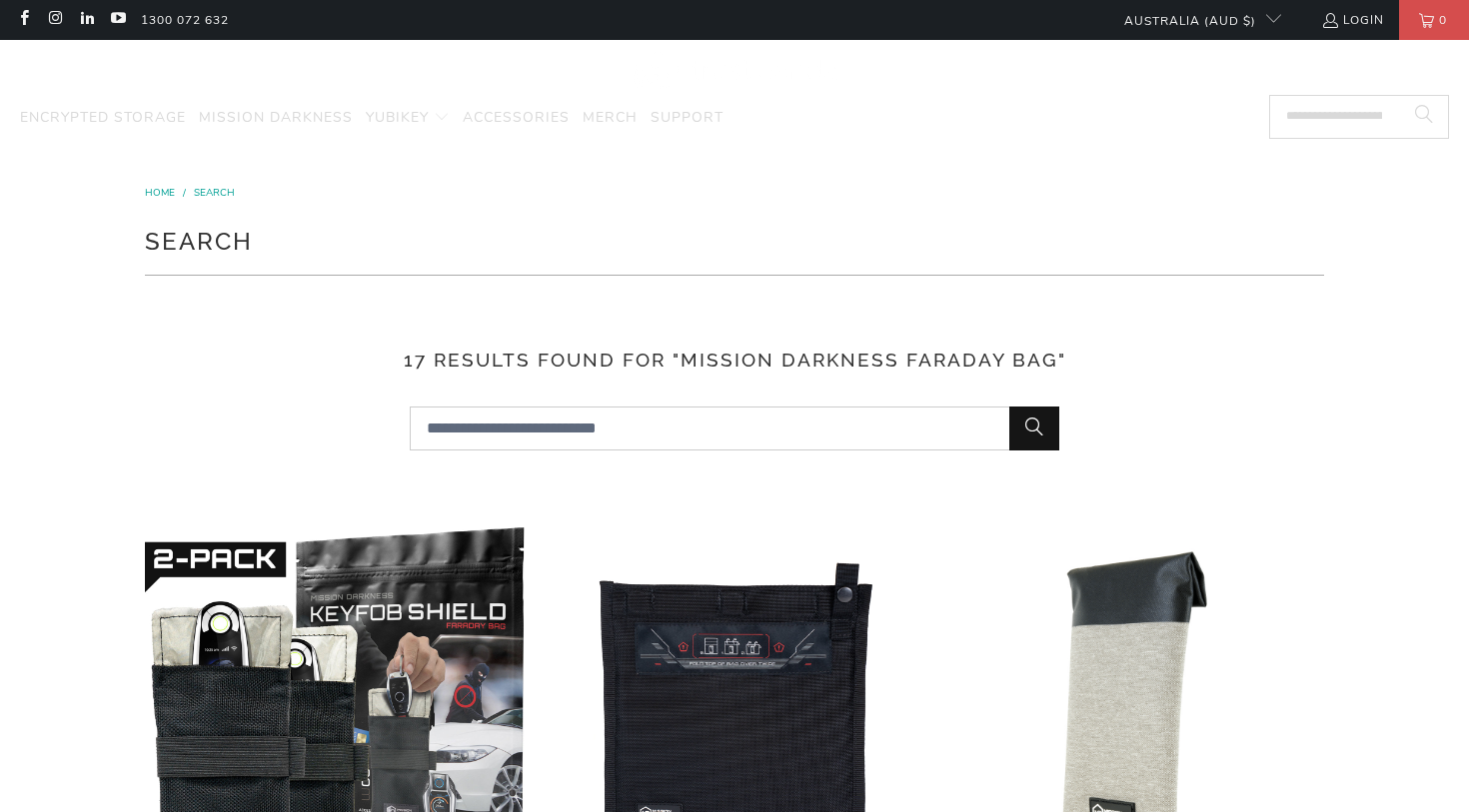 scroll, scrollTop: 499, scrollLeft: 0, axis: vertical 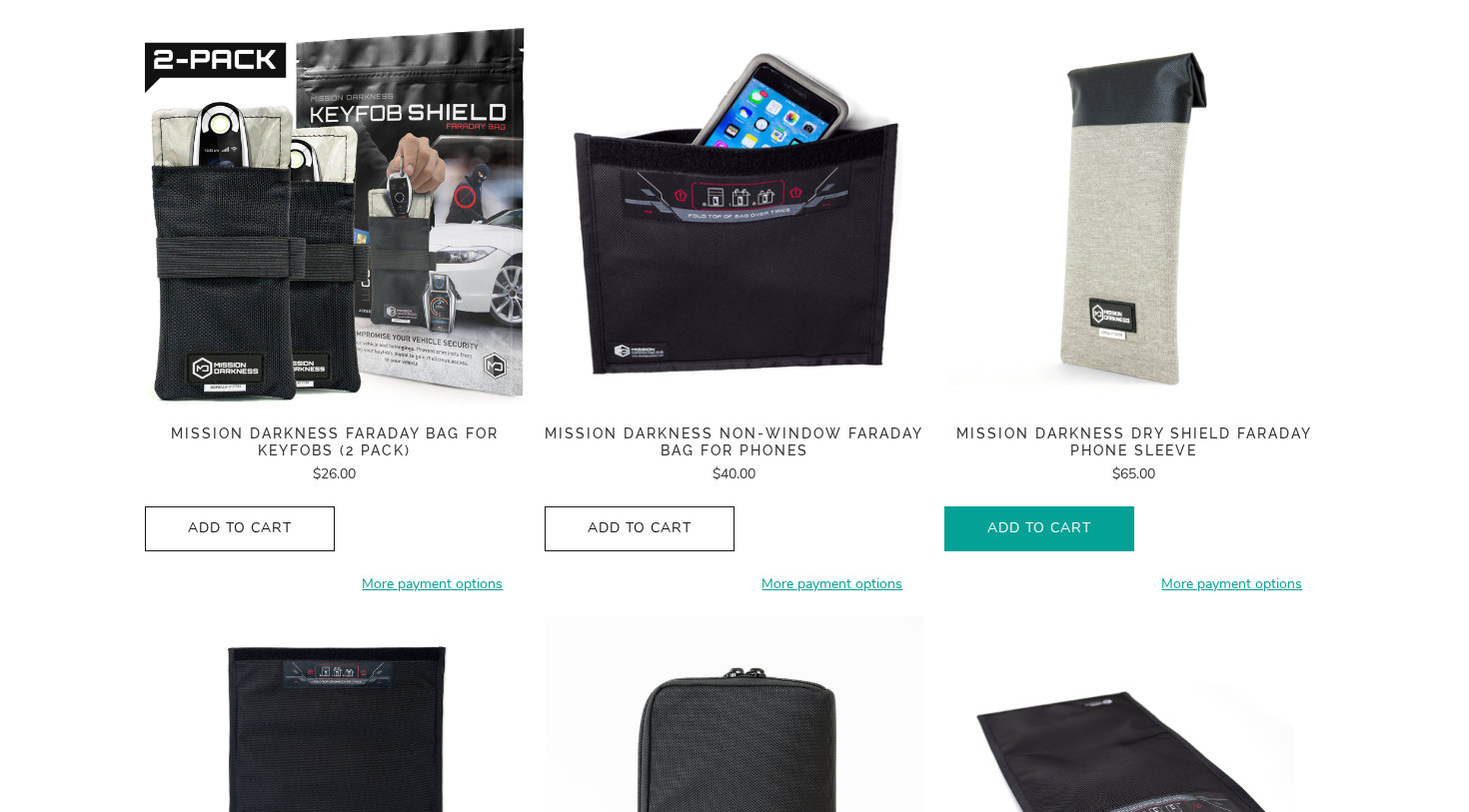 click 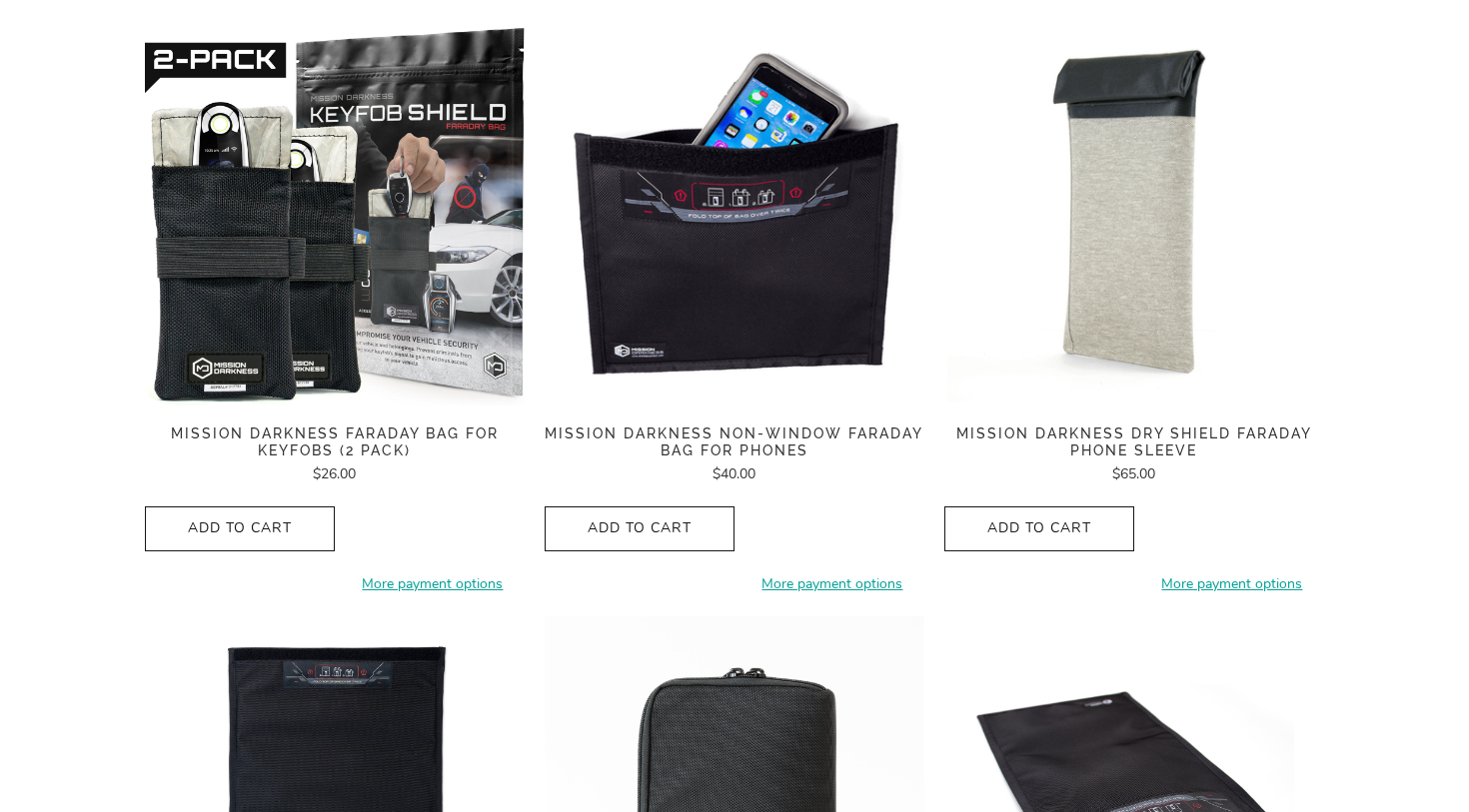scroll, scrollTop: 0, scrollLeft: 0, axis: both 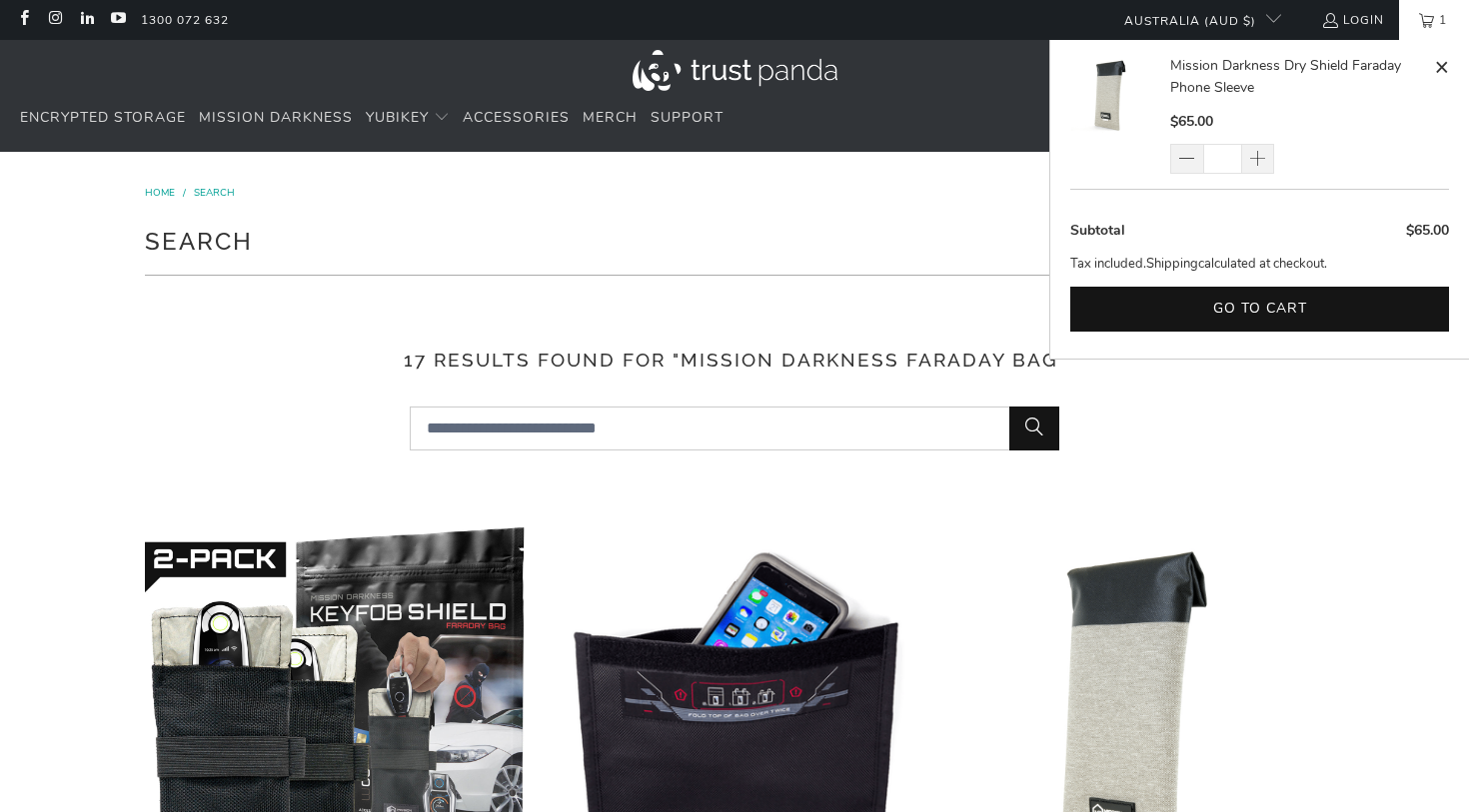 click at bounding box center (1441, 67) 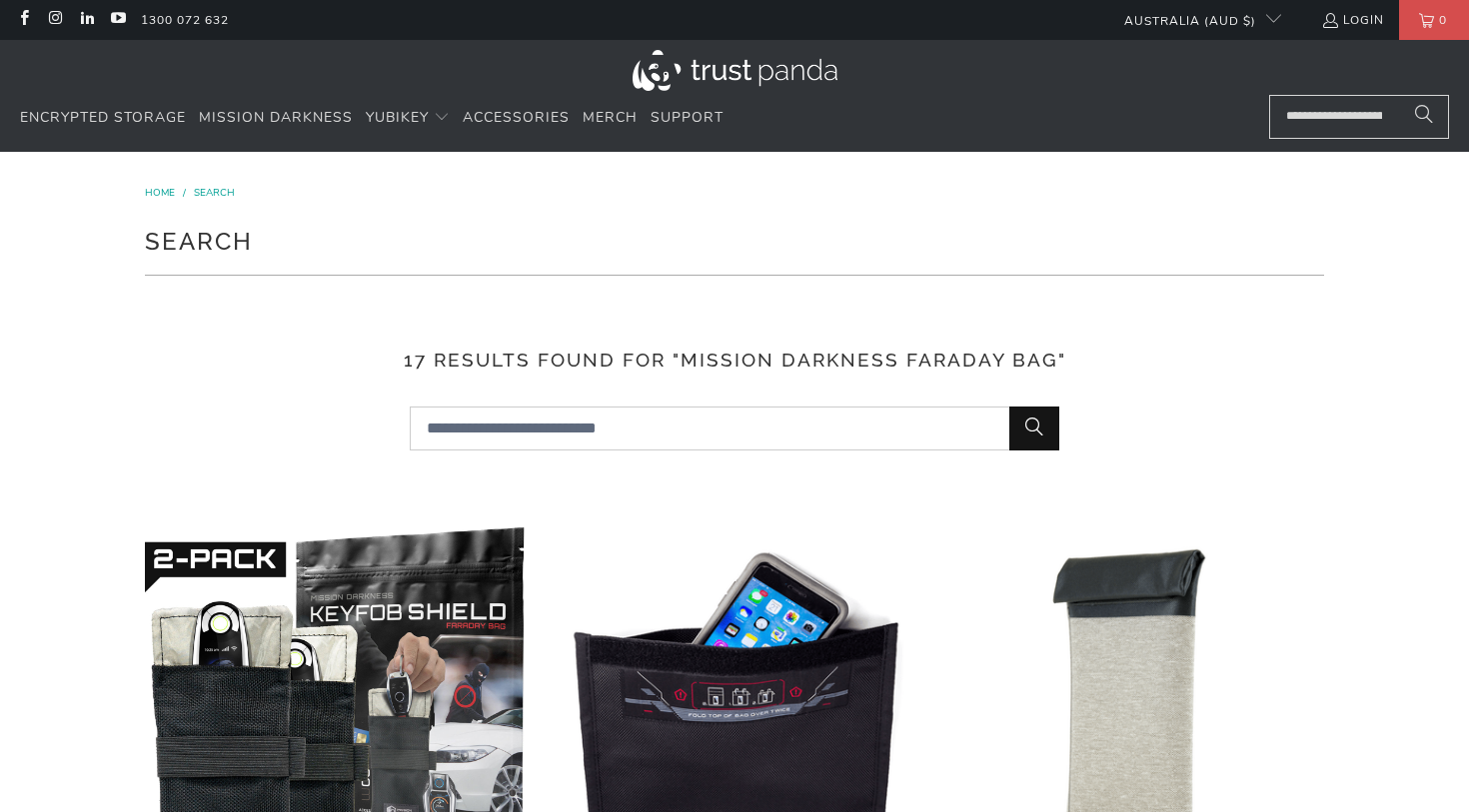 click at bounding box center (1134, 715) 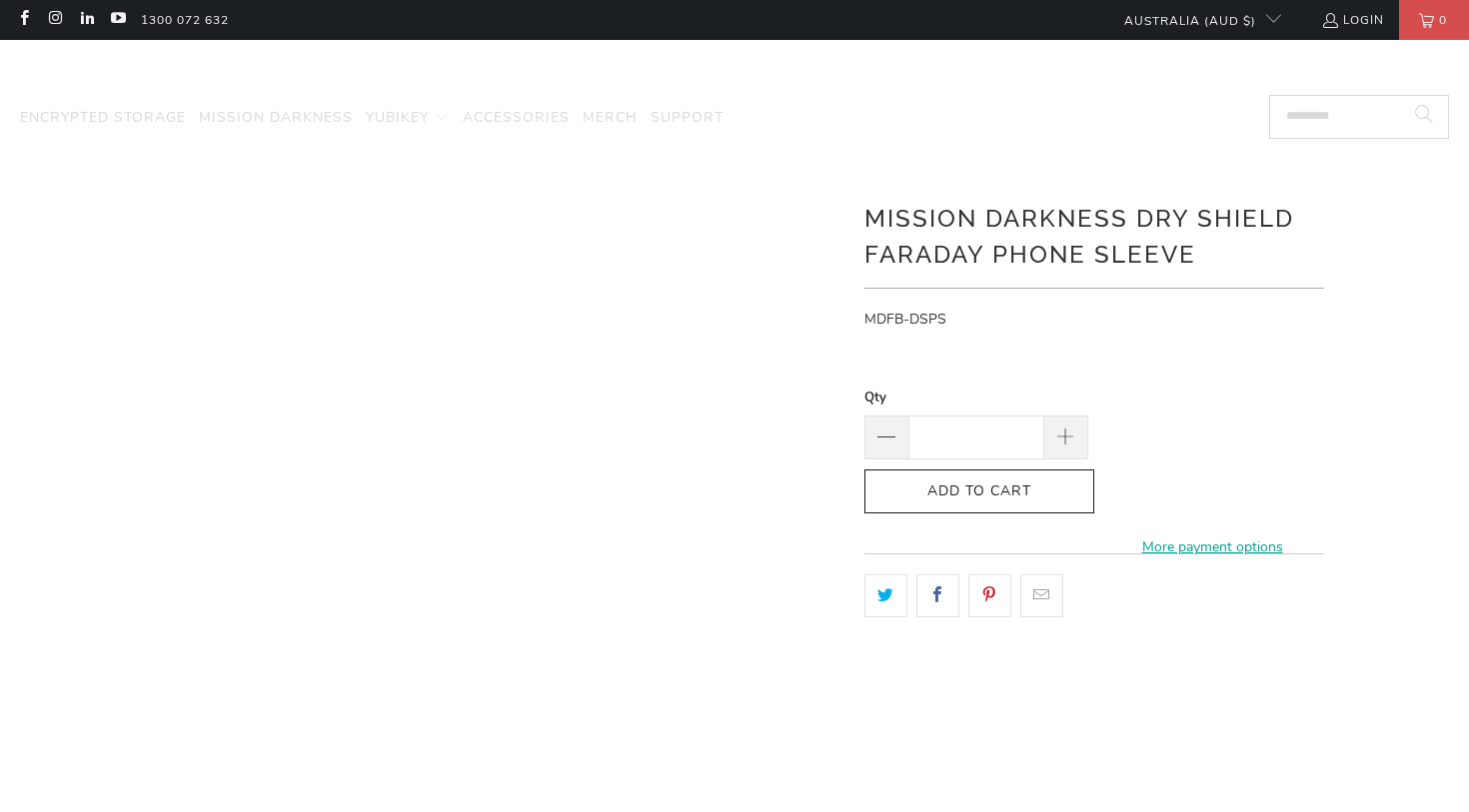 scroll, scrollTop: 0, scrollLeft: 0, axis: both 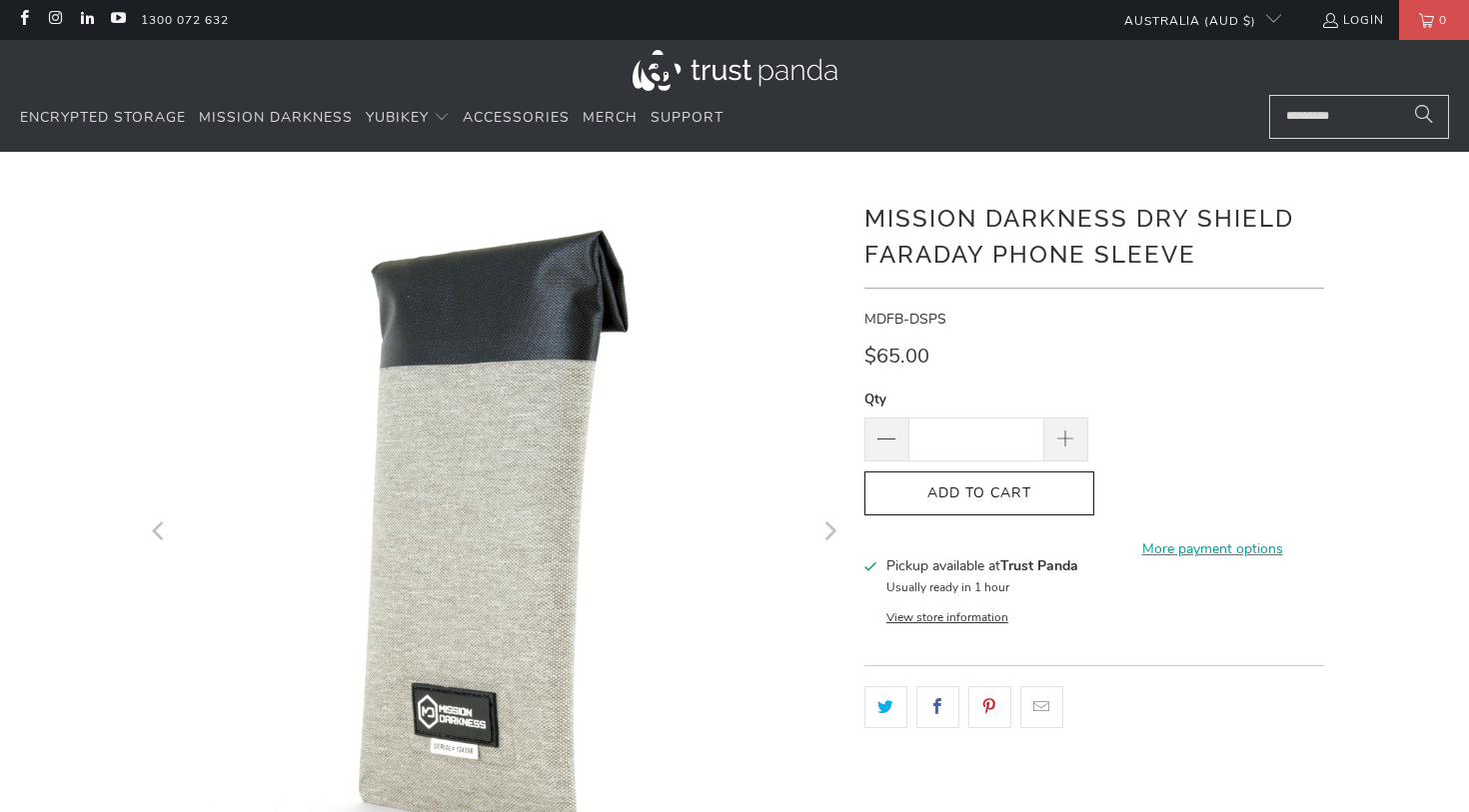 click at bounding box center (734, 70) 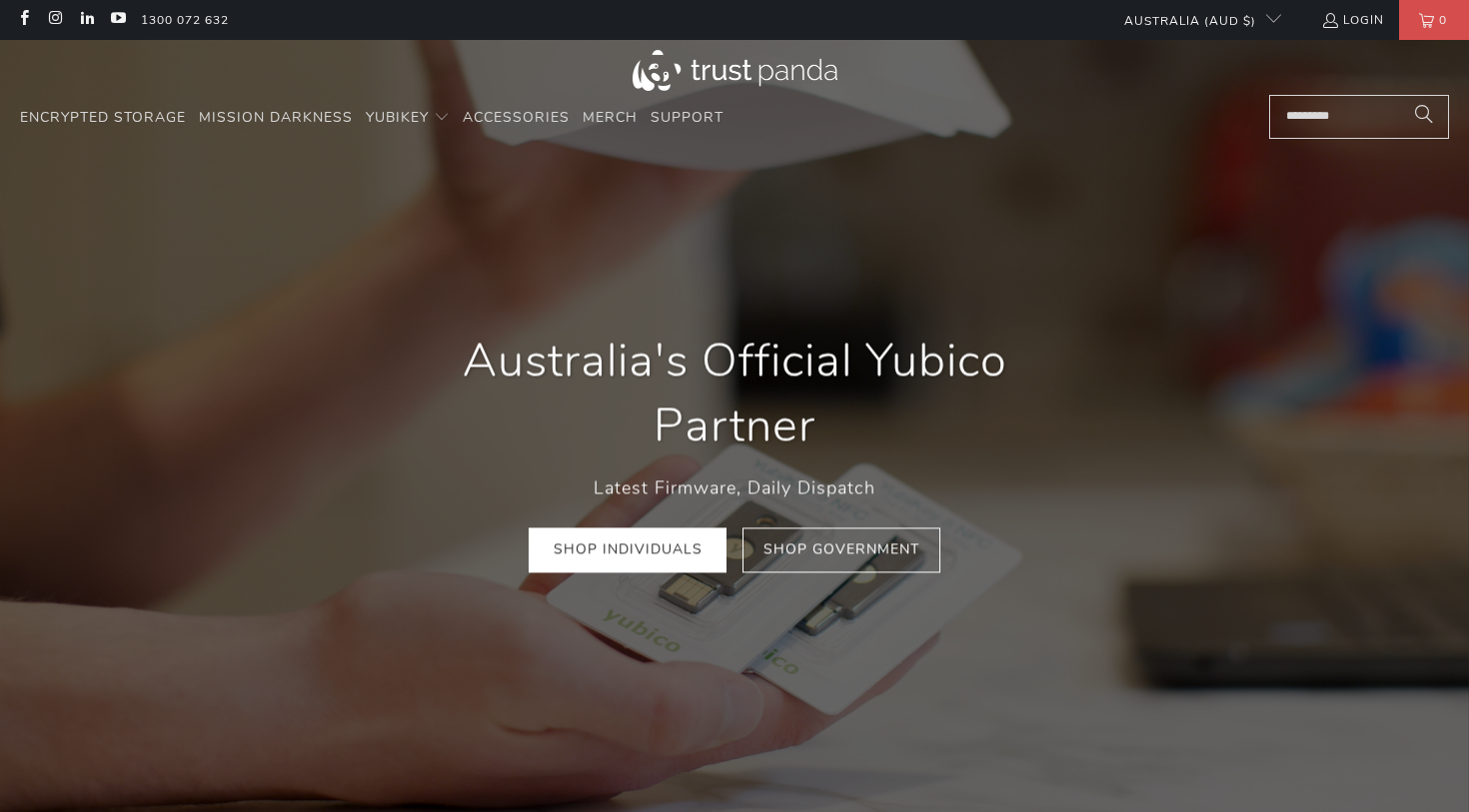 scroll, scrollTop: 0, scrollLeft: 0, axis: both 